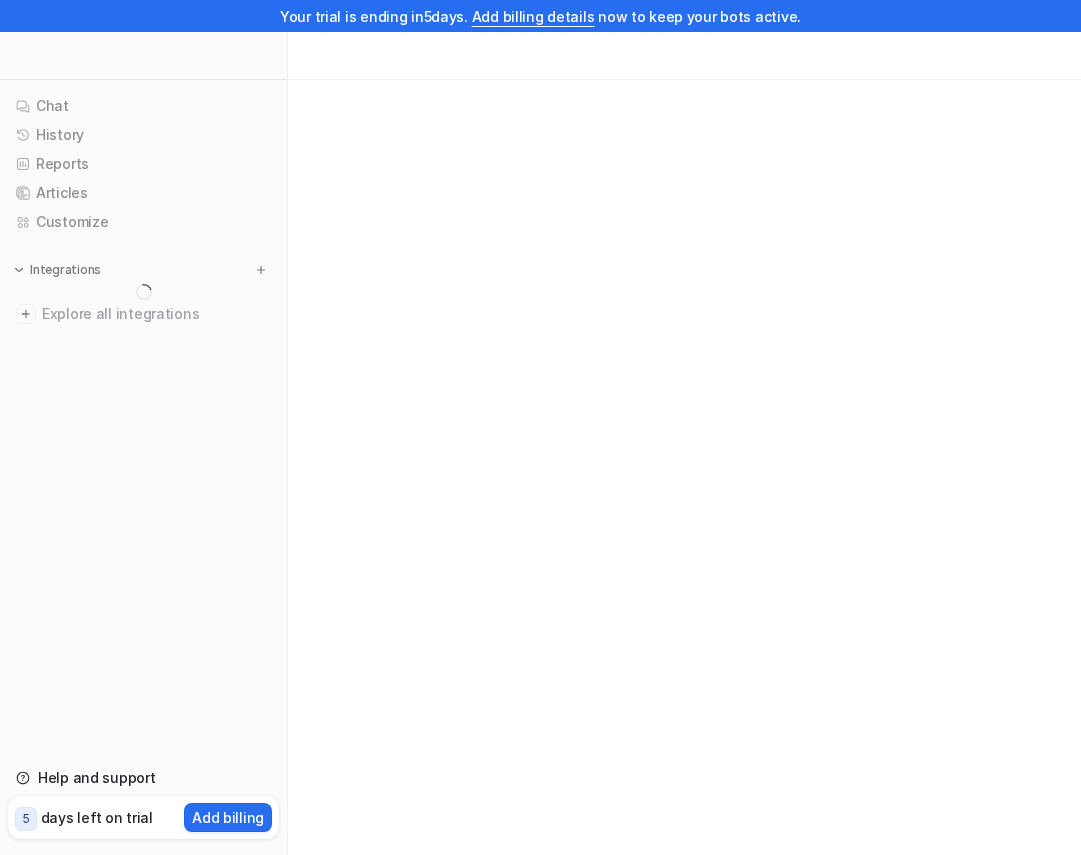 scroll, scrollTop: 0, scrollLeft: 0, axis: both 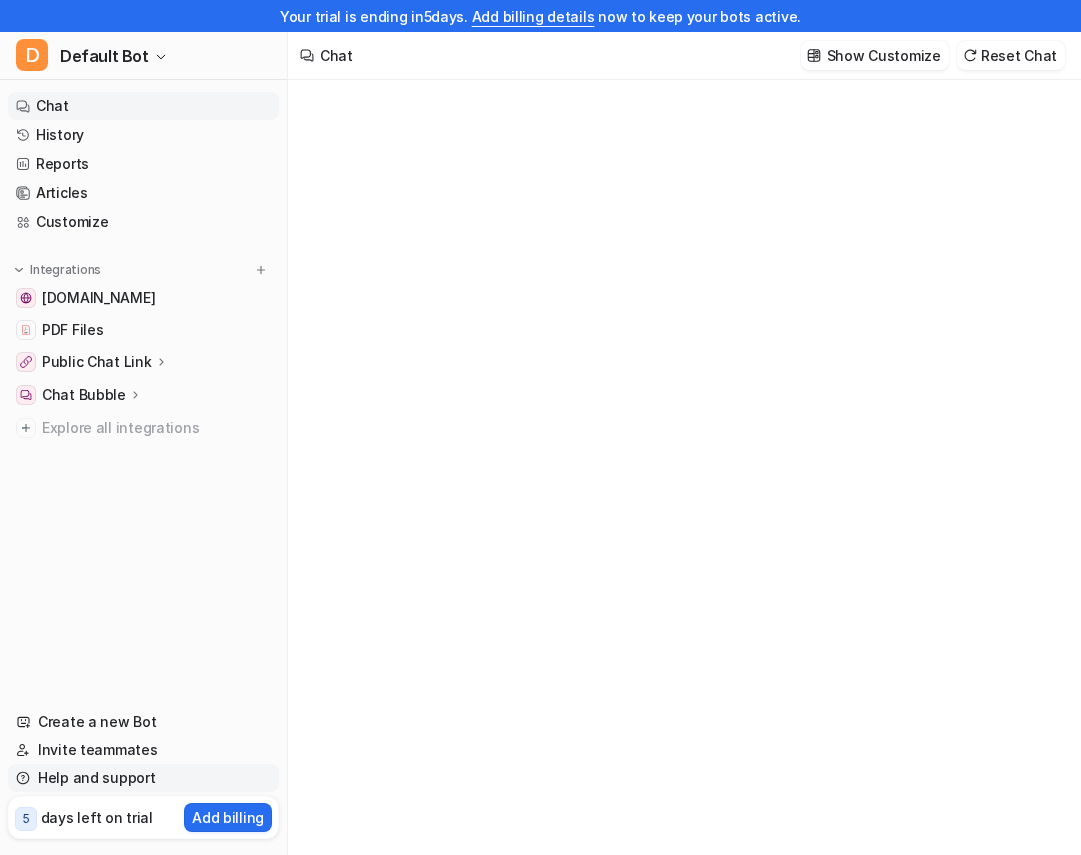 click on "Help and support" at bounding box center (143, 778) 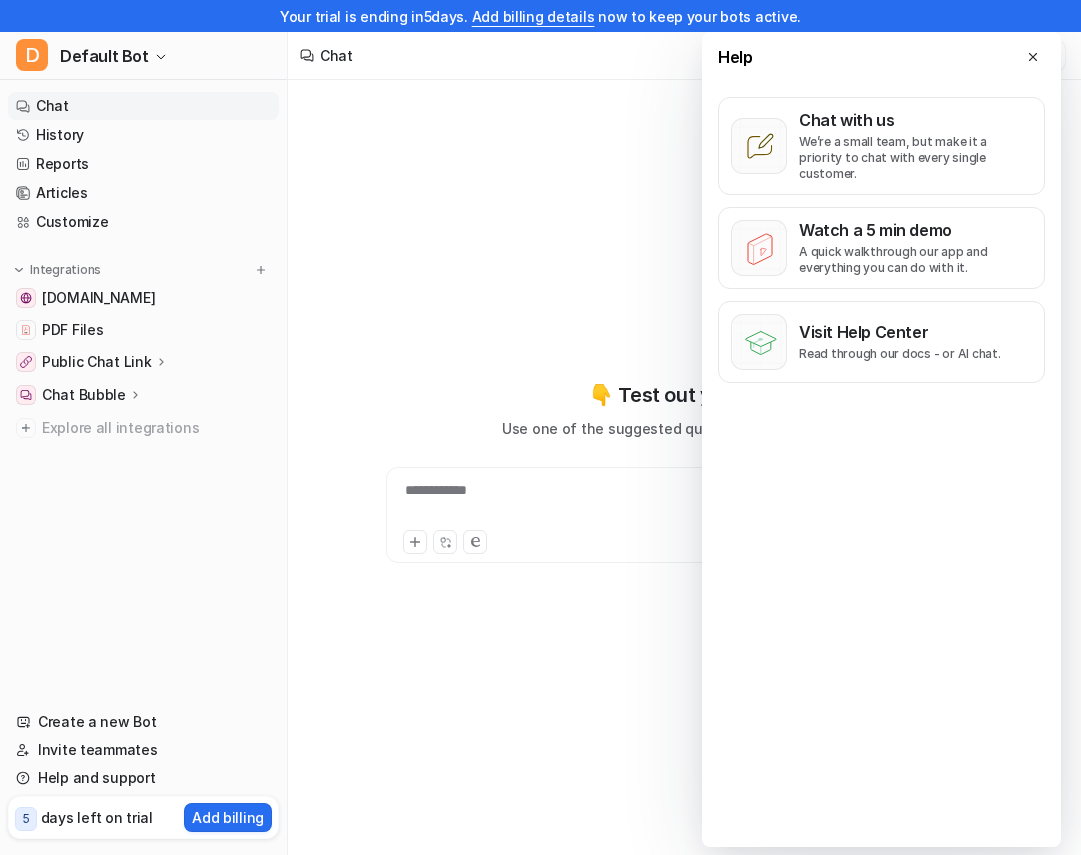 type on "**********" 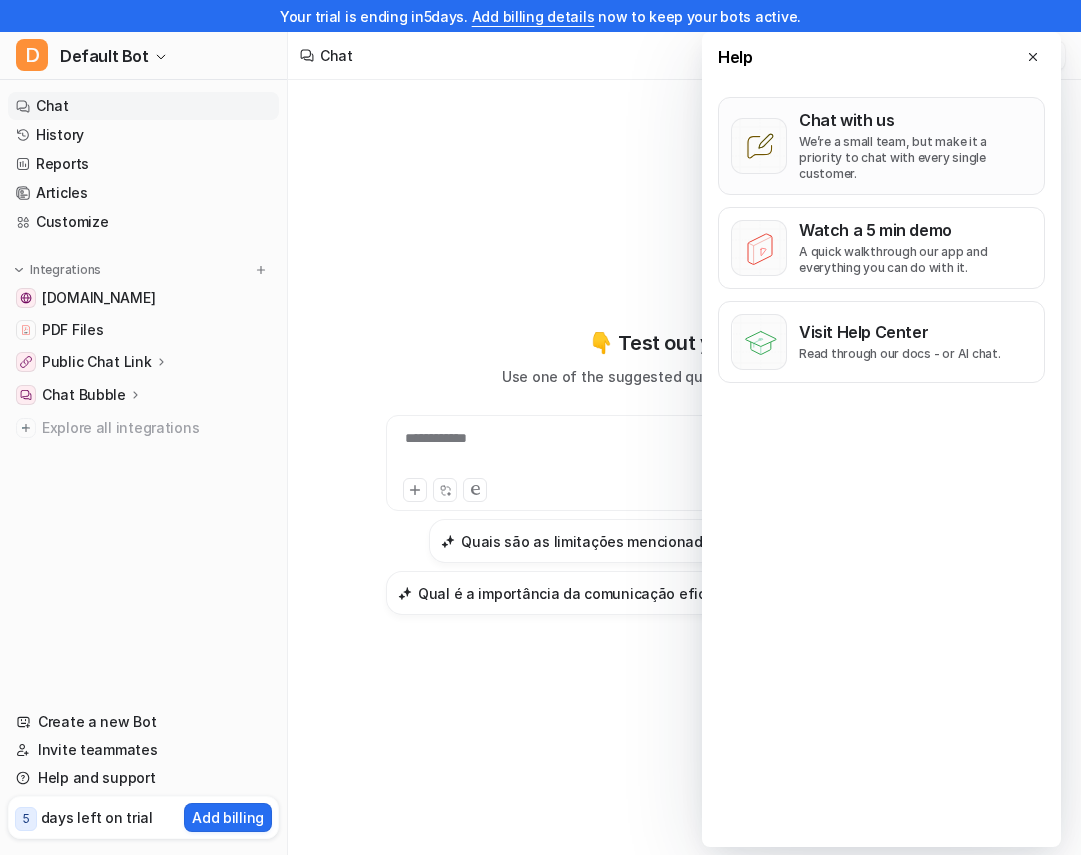 click on "Chat with us We’re a small team, but make it a priority to chat with every single customer." at bounding box center (881, 146) 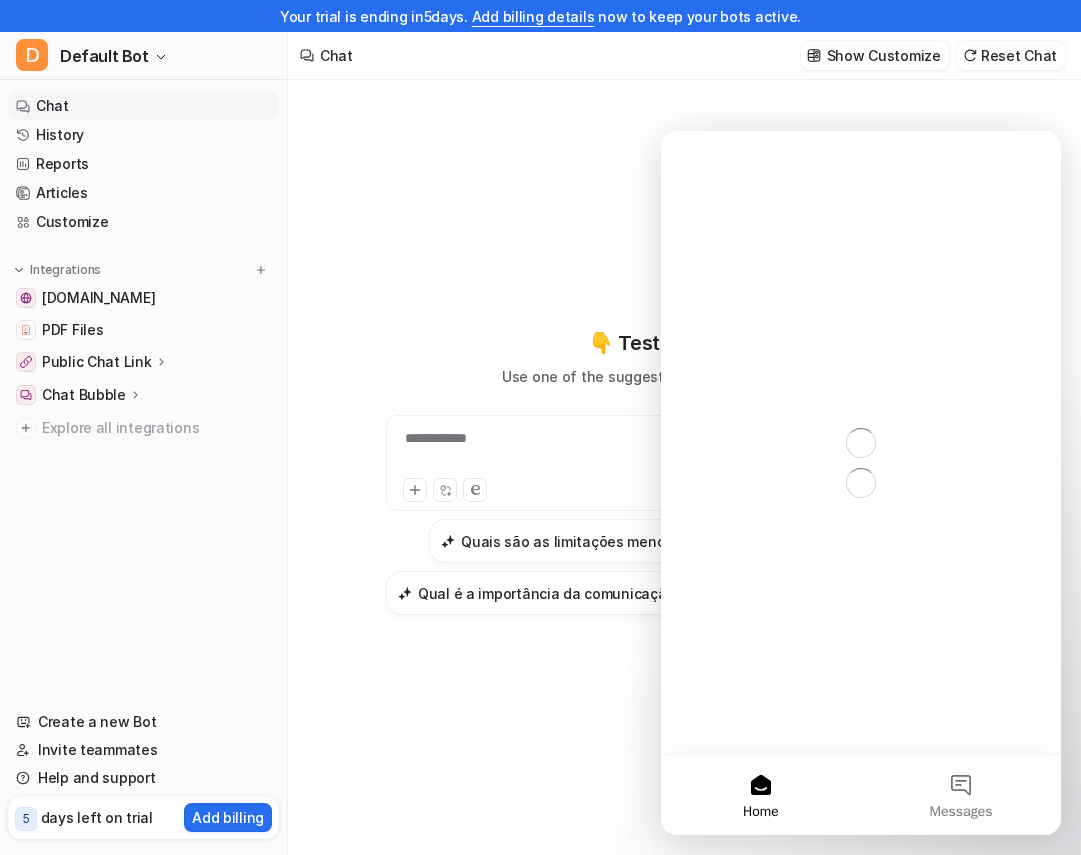 scroll, scrollTop: 0, scrollLeft: 0, axis: both 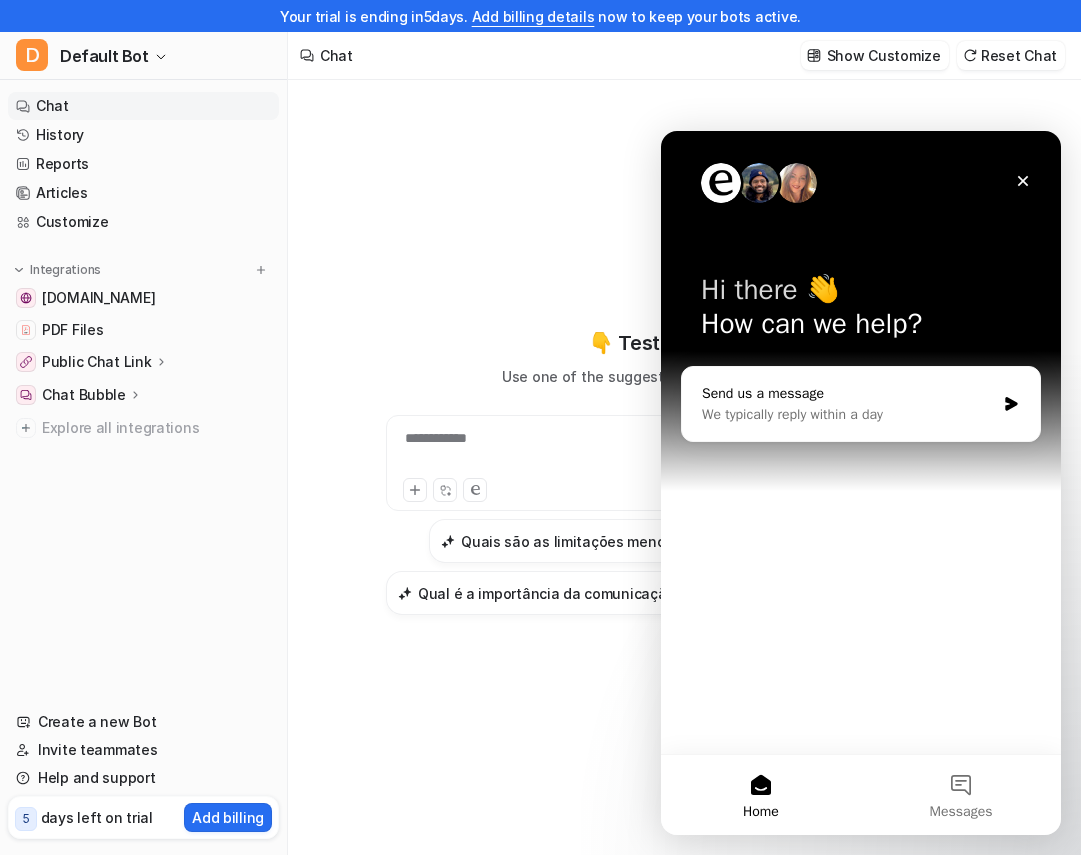 click on "We typically reply within a day" at bounding box center [848, 414] 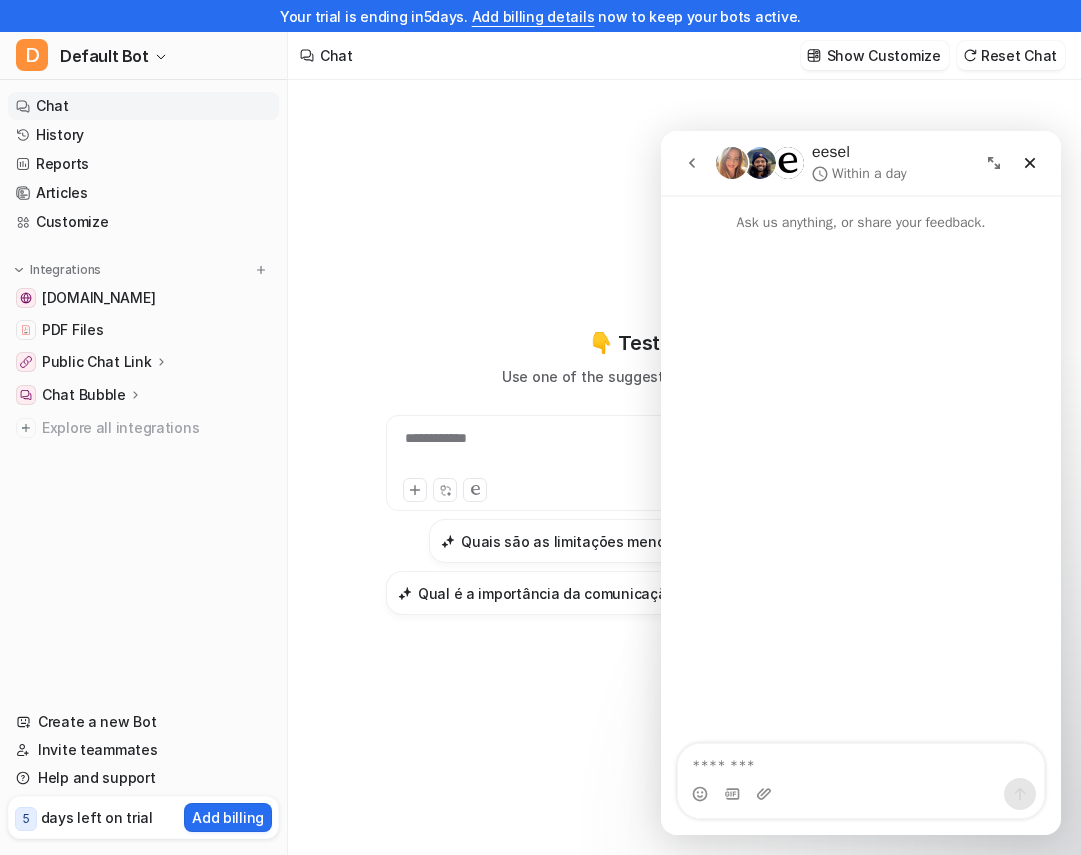 click at bounding box center (692, 163) 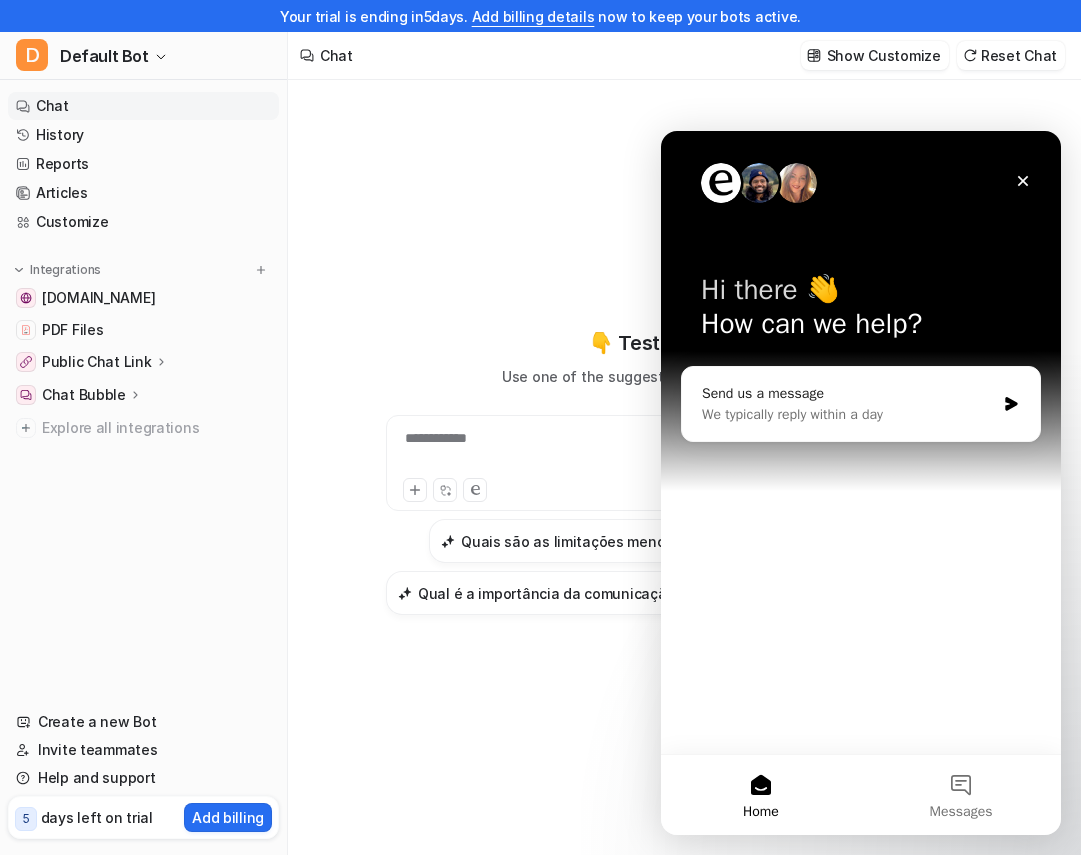 click on "**********" at bounding box center [684, 471] 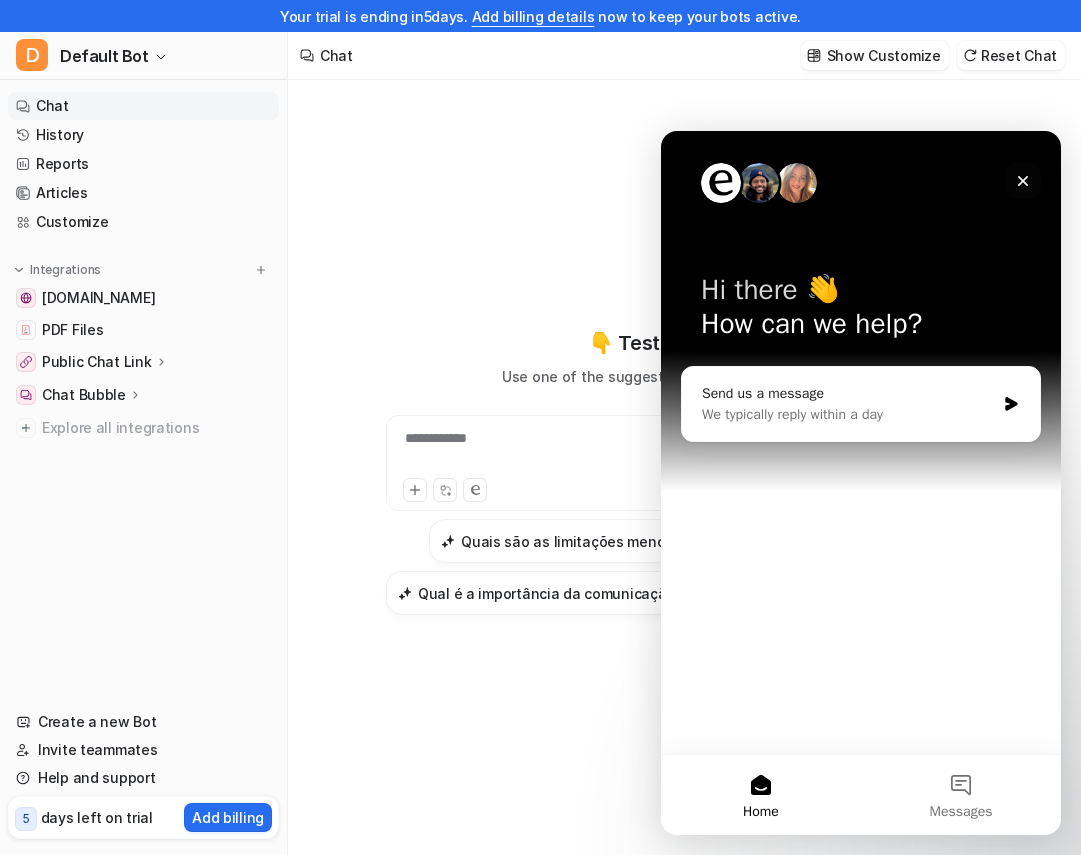 click 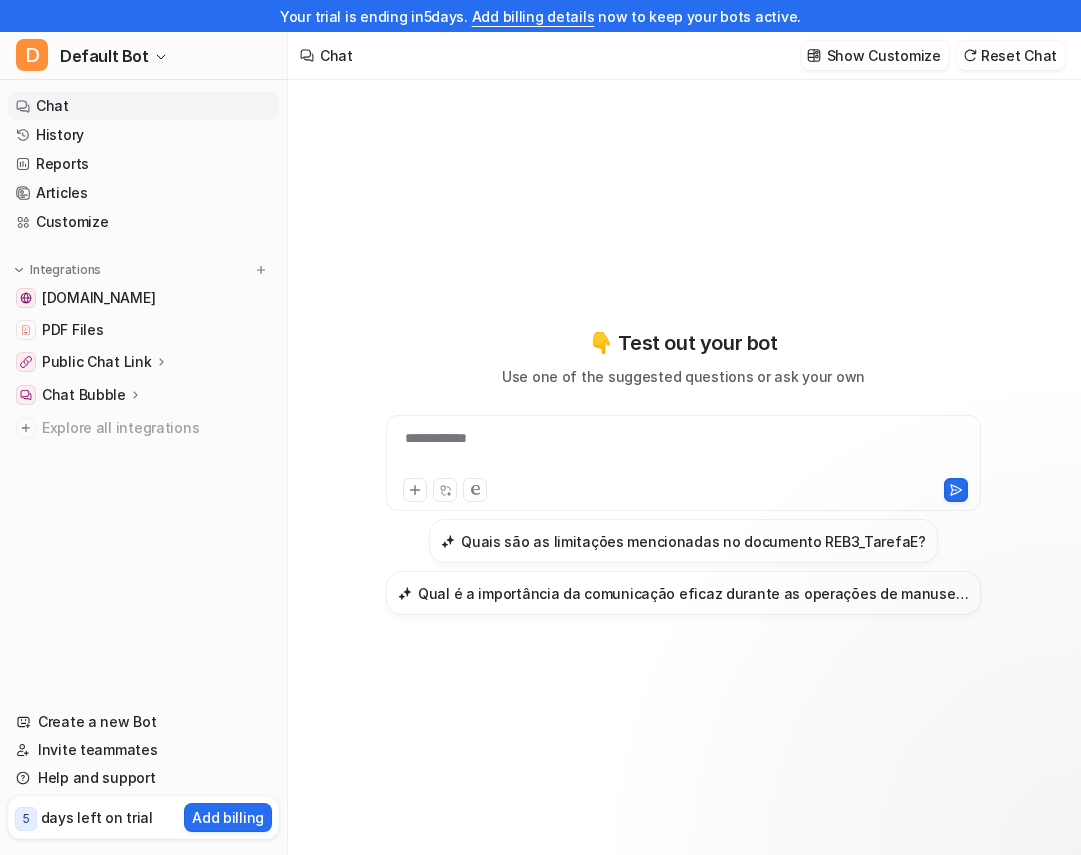 scroll, scrollTop: 0, scrollLeft: 0, axis: both 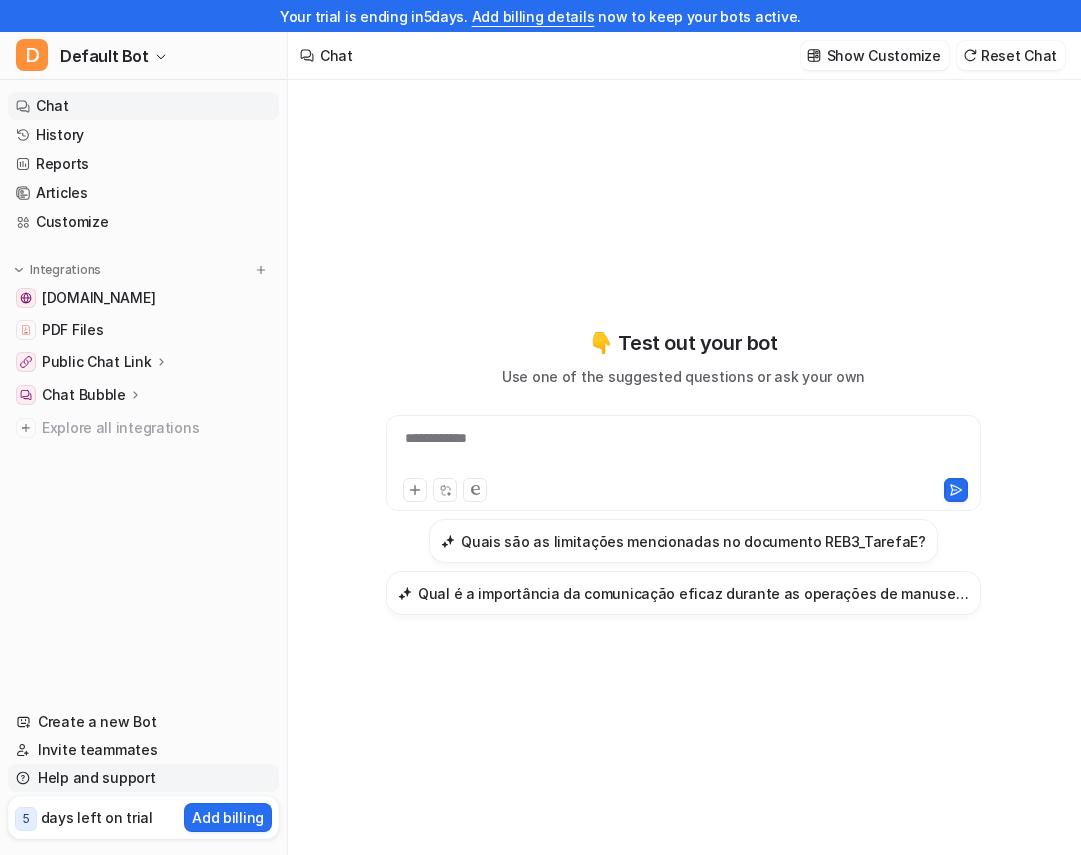 click on "Help and support" at bounding box center (143, 778) 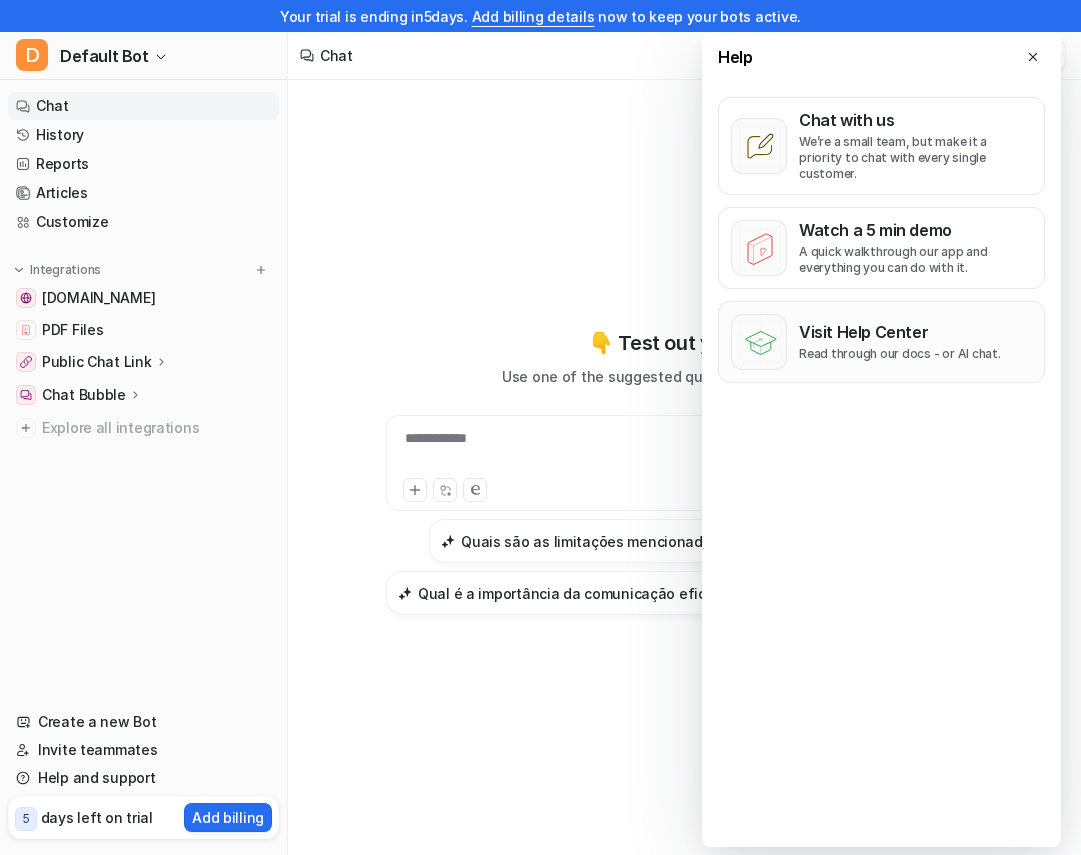 click on "Visit Help Center Read through our docs - or AI chat." at bounding box center (881, 342) 